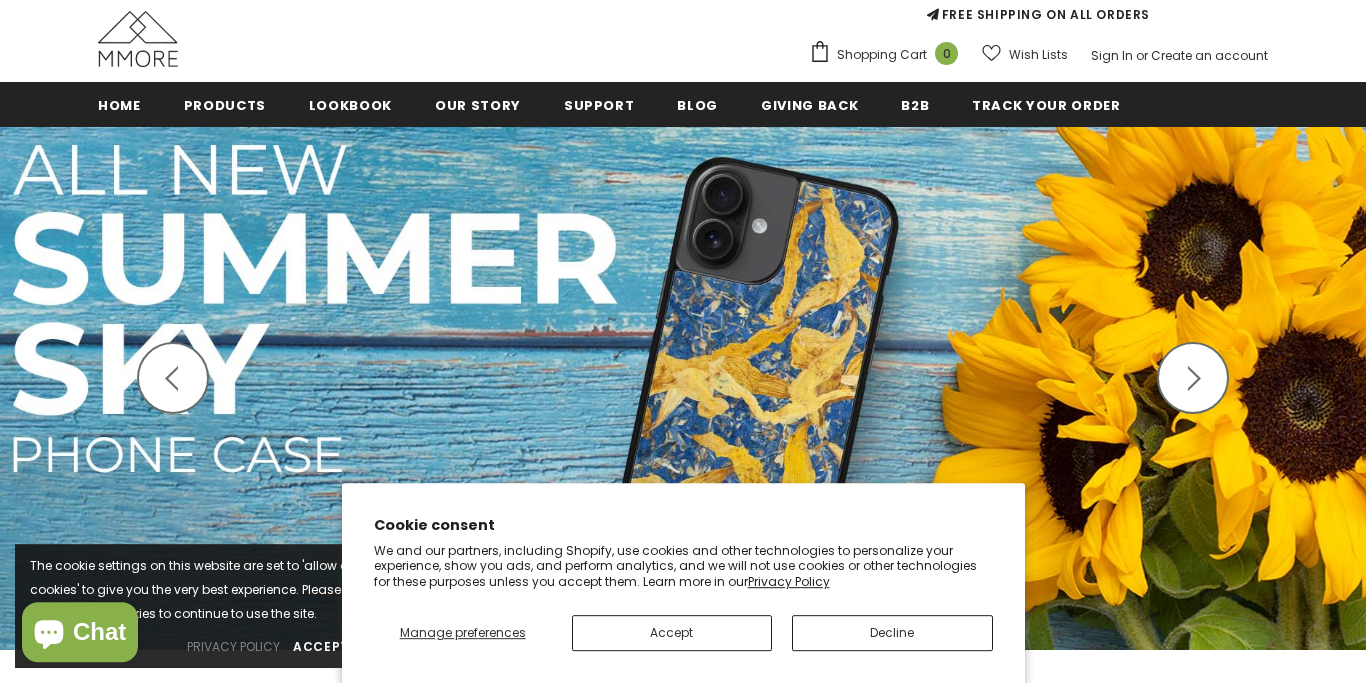 scroll, scrollTop: 191, scrollLeft: 0, axis: vertical 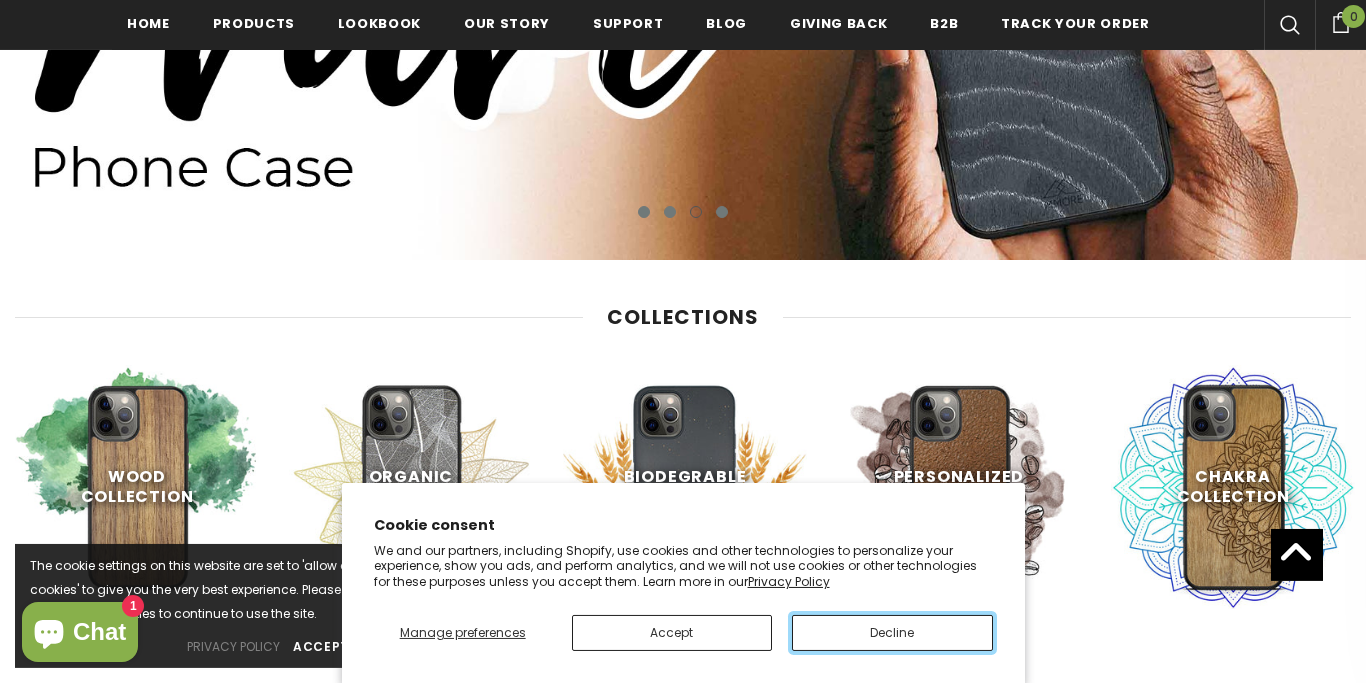 click on "Decline" at bounding box center [892, 633] 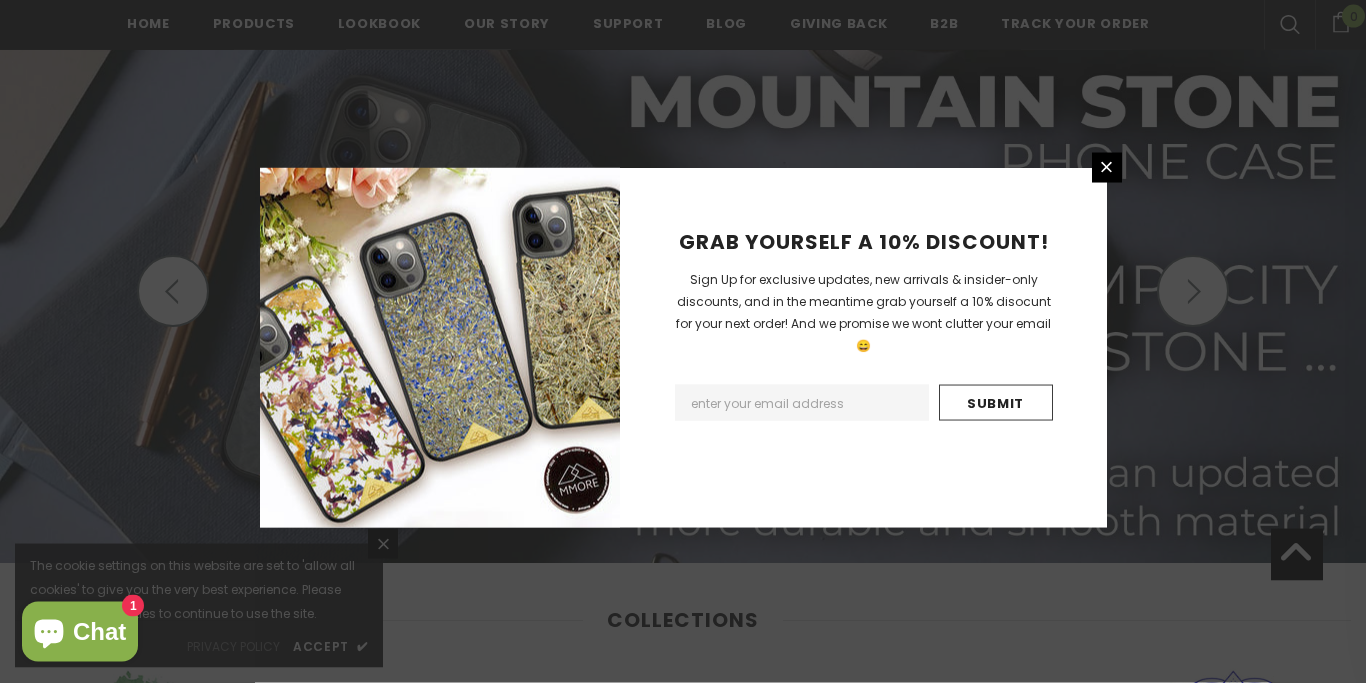scroll, scrollTop: 282, scrollLeft: 0, axis: vertical 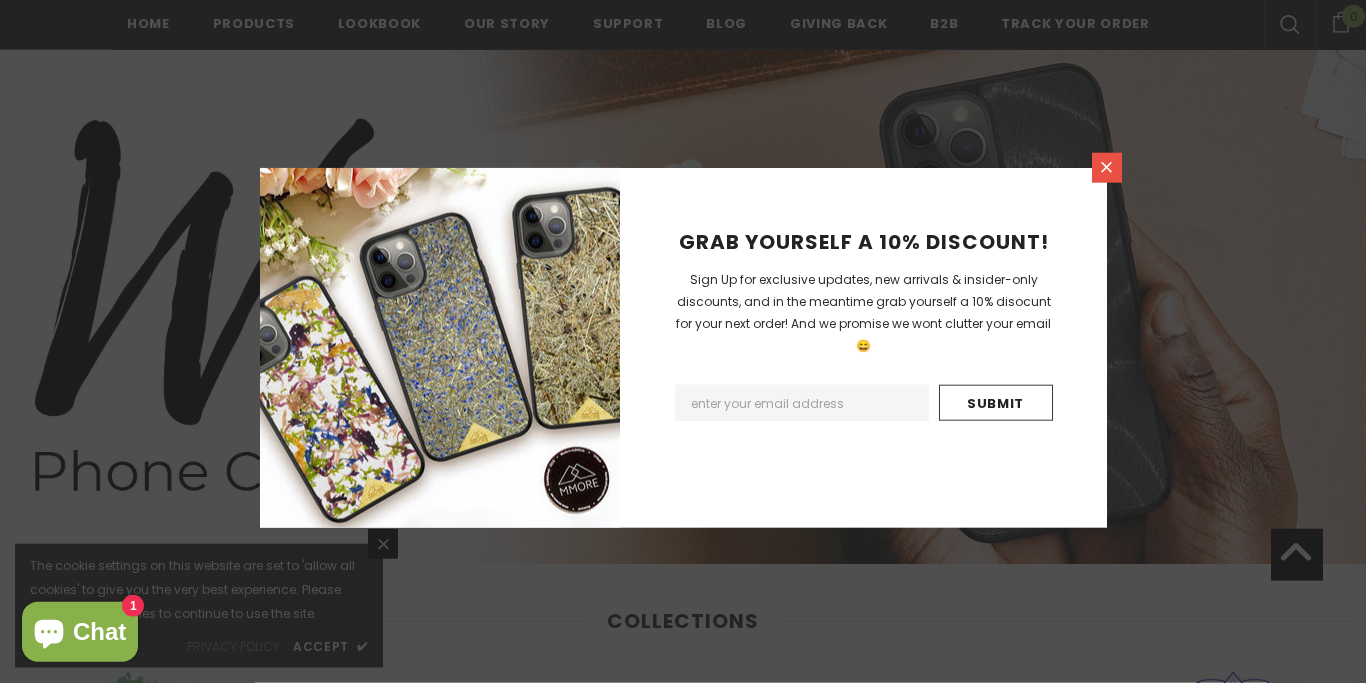 click 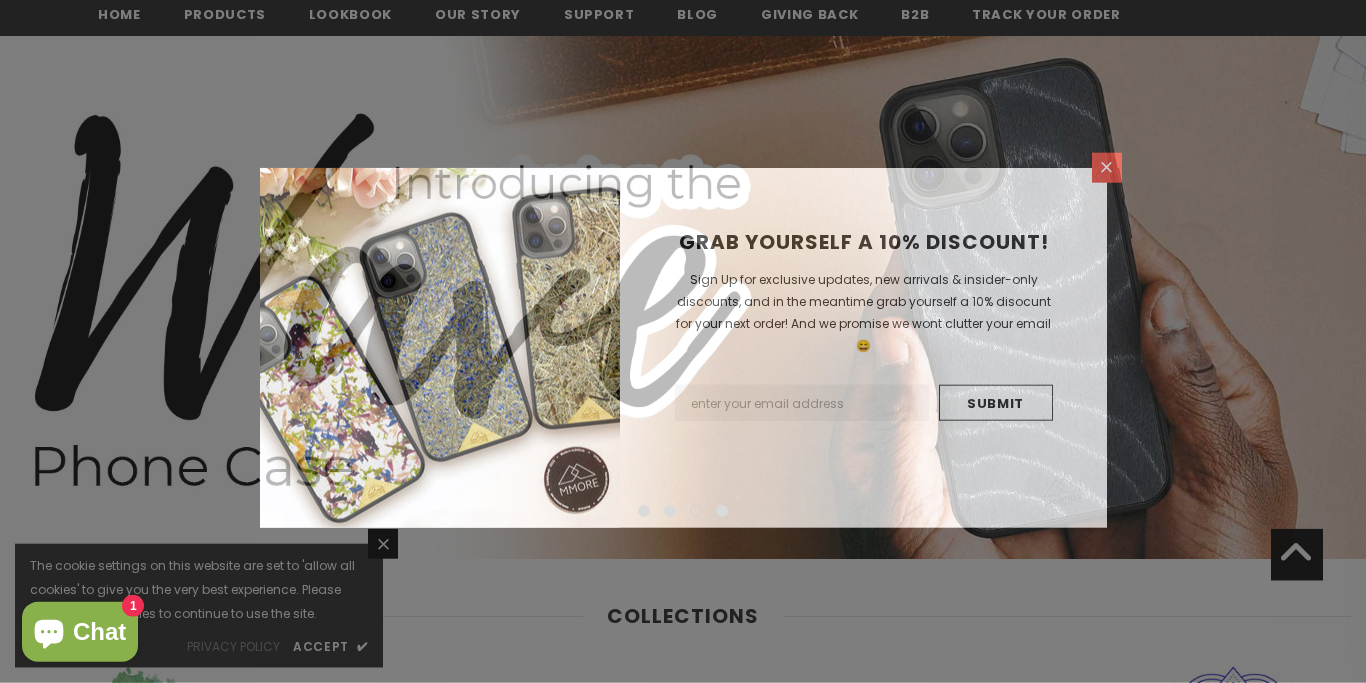 scroll, scrollTop: 0, scrollLeft: 0, axis: both 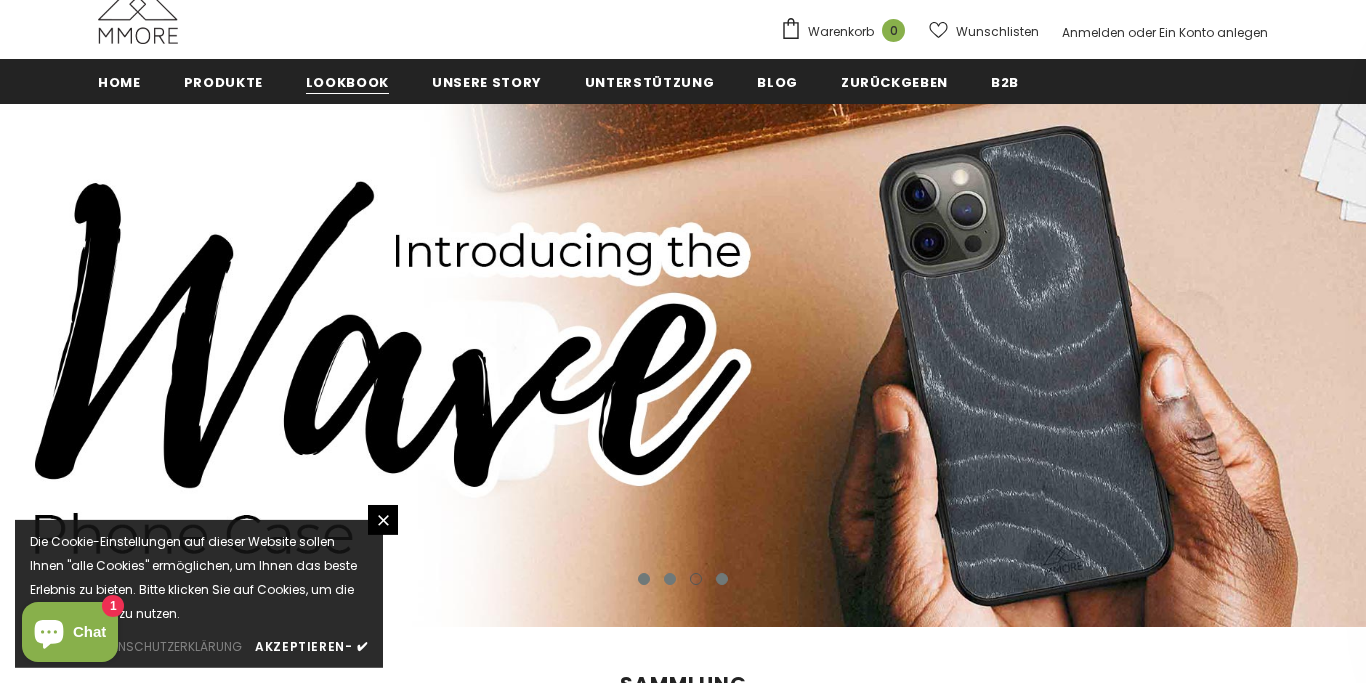 click on "Lookbook" at bounding box center (347, 82) 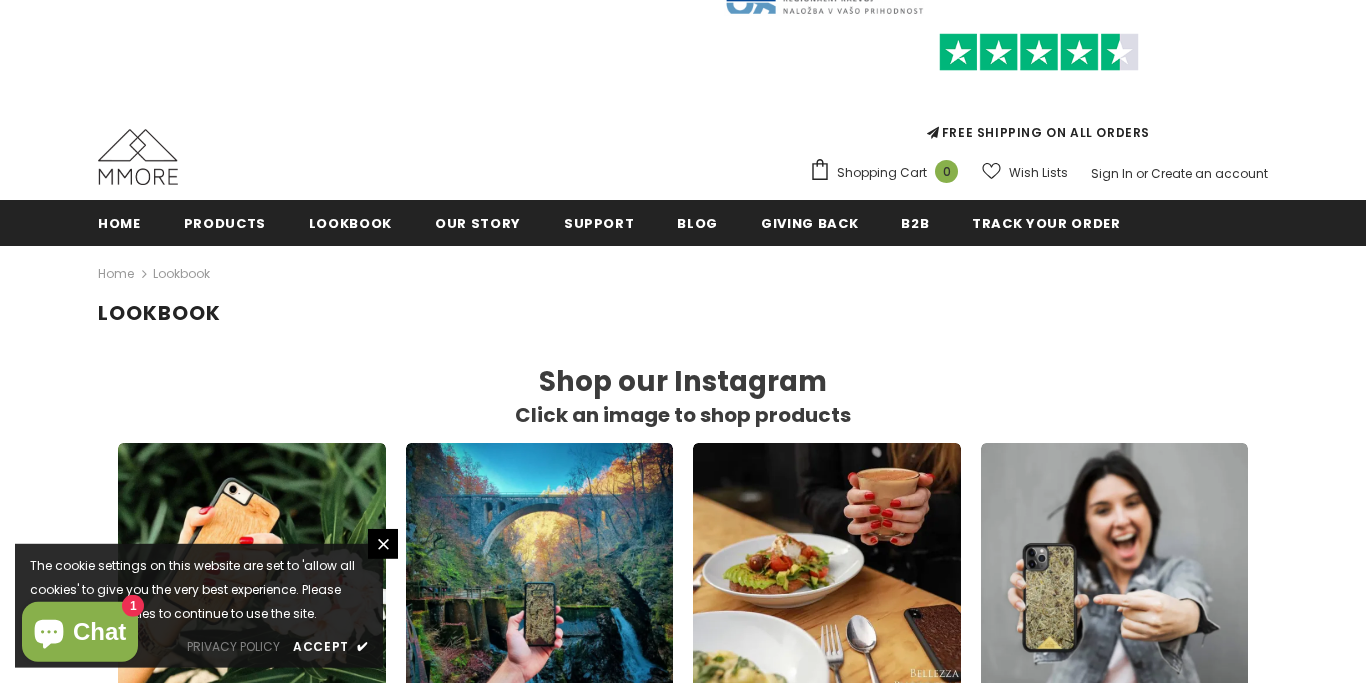 scroll, scrollTop: 73, scrollLeft: 0, axis: vertical 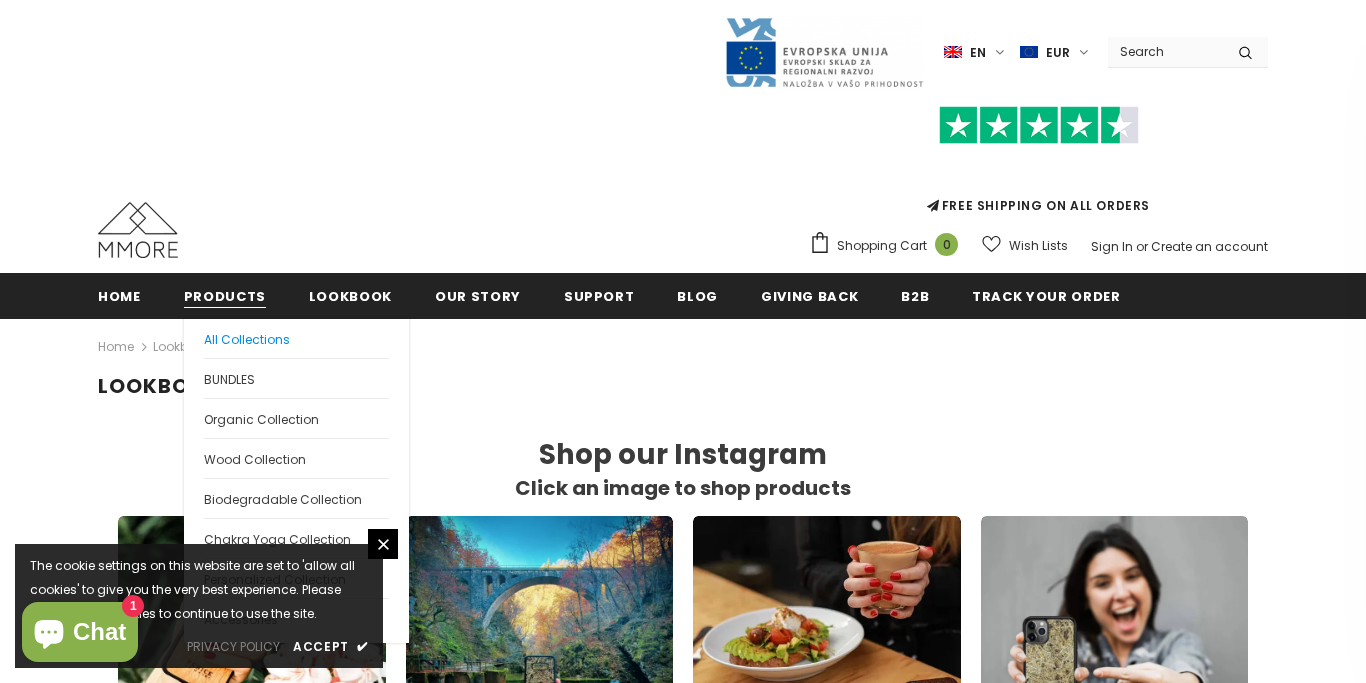 click on "All Collections" at bounding box center [296, 338] 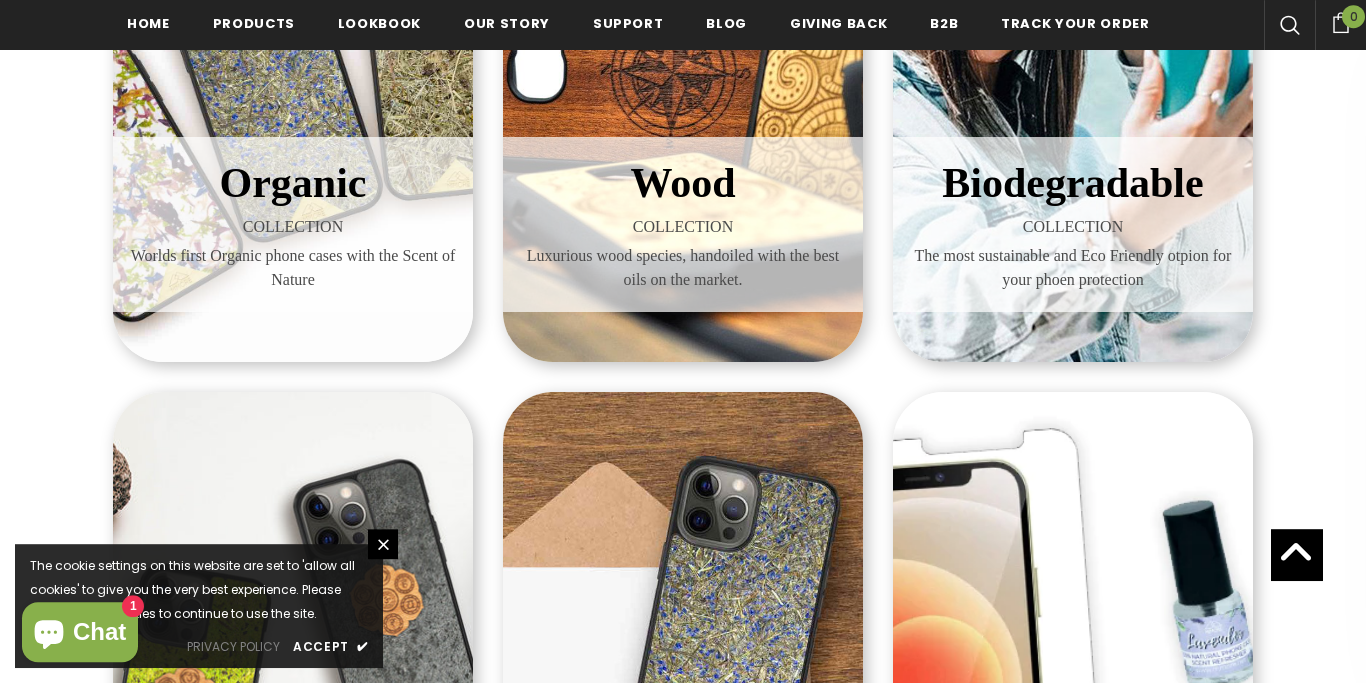 scroll, scrollTop: 567, scrollLeft: 0, axis: vertical 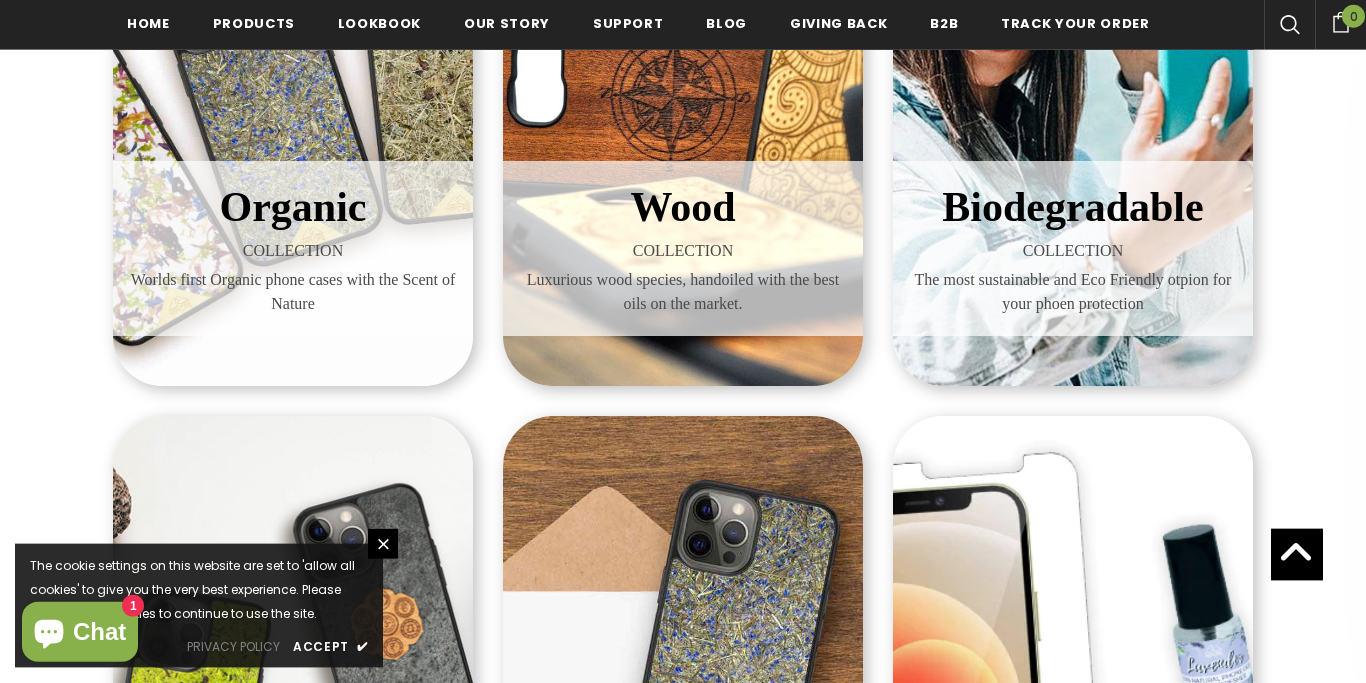 click on "Biodegradable COLLECTION The most sustainable and Eco Friendly otpion for your phoen protection" at bounding box center [1073, 248] 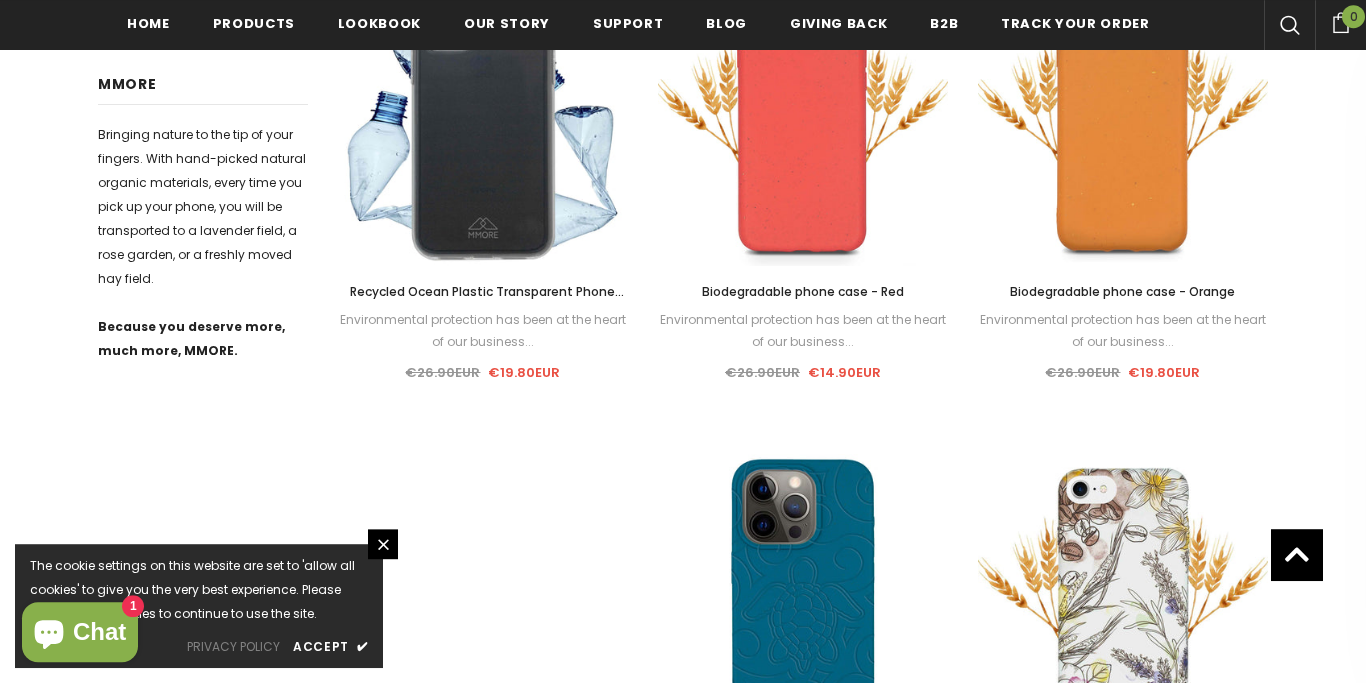 scroll, scrollTop: 872, scrollLeft: 0, axis: vertical 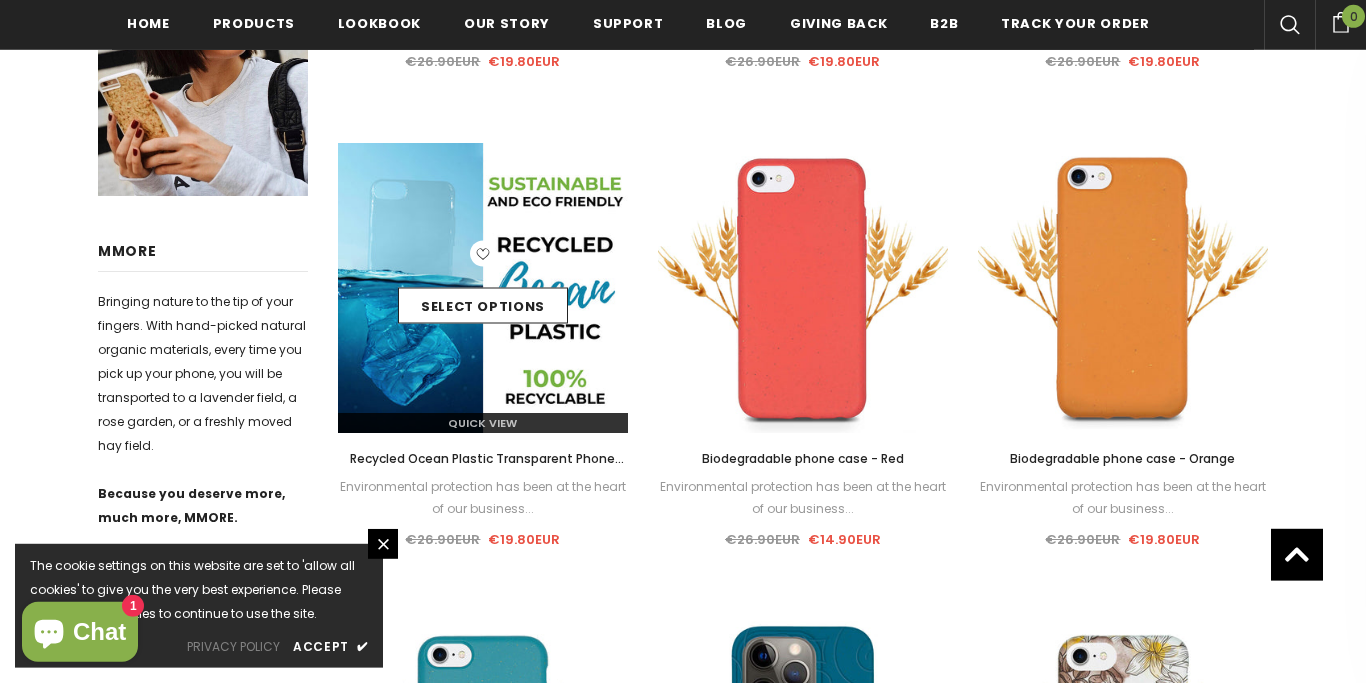 click at bounding box center [483, 288] 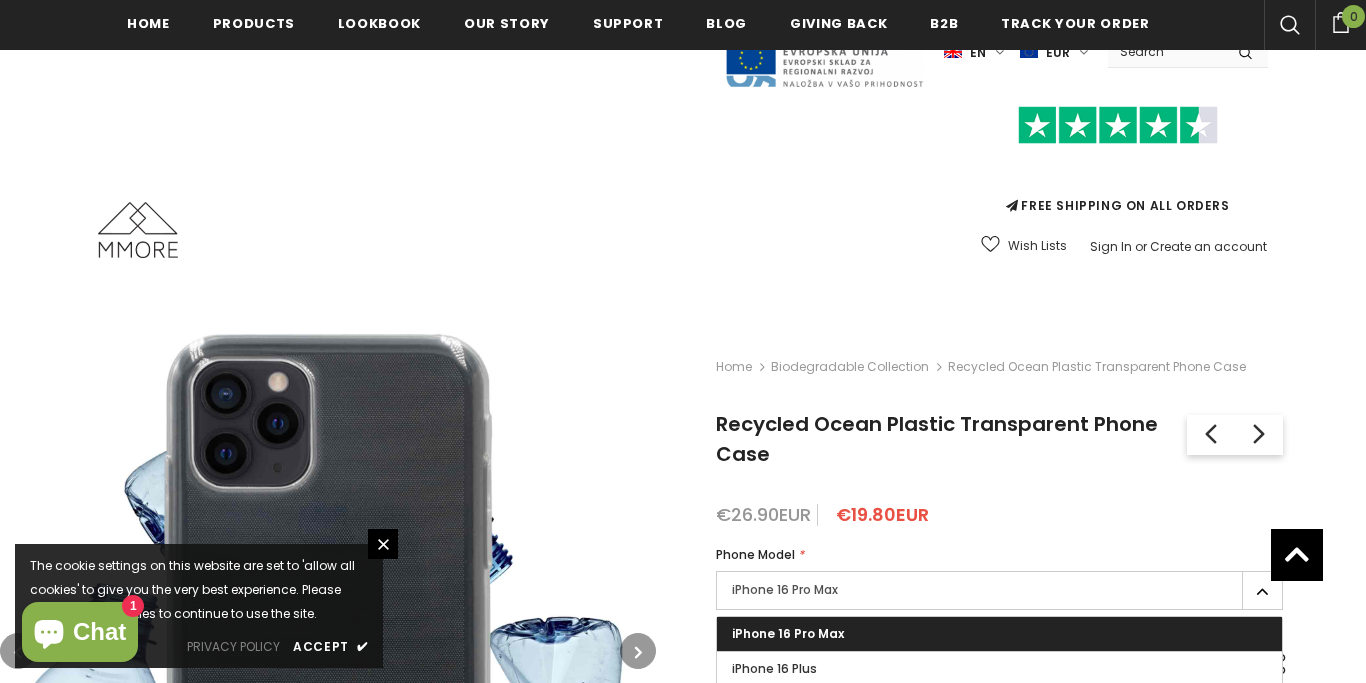click on "iPhone 16 Pro Max" at bounding box center (999, 590) 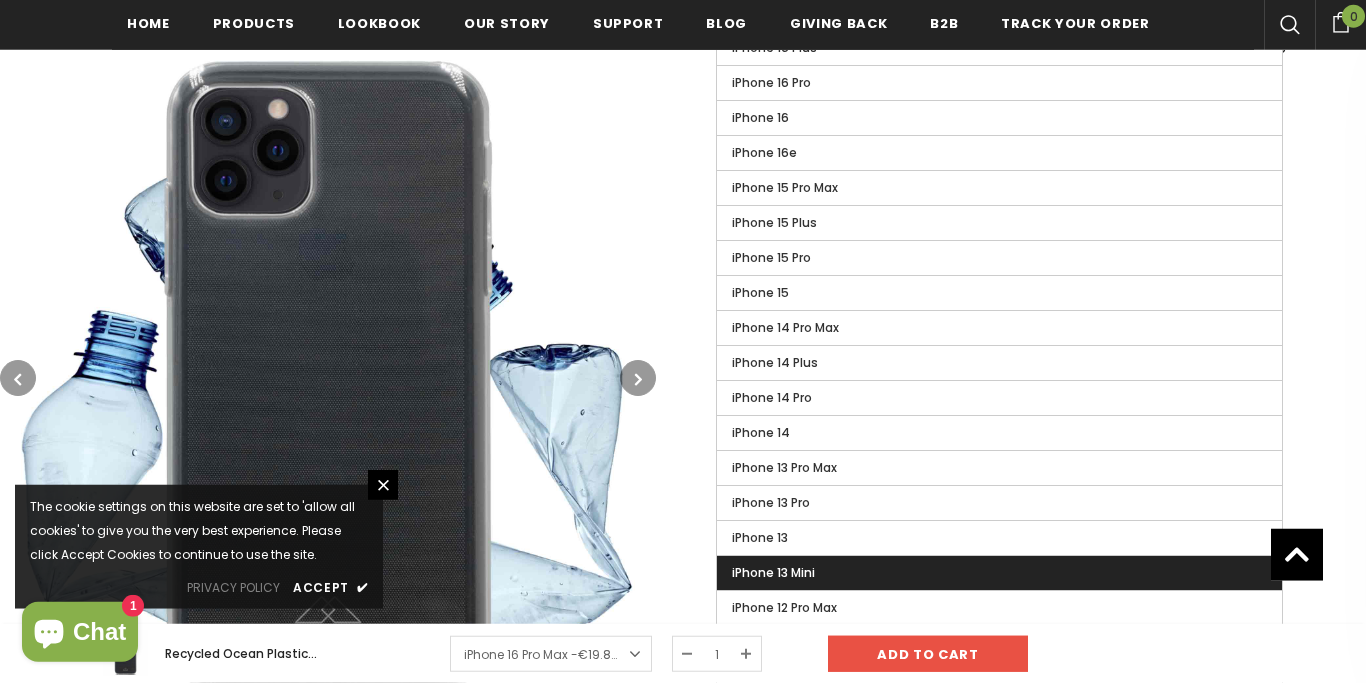 scroll, scrollTop: 647, scrollLeft: 0, axis: vertical 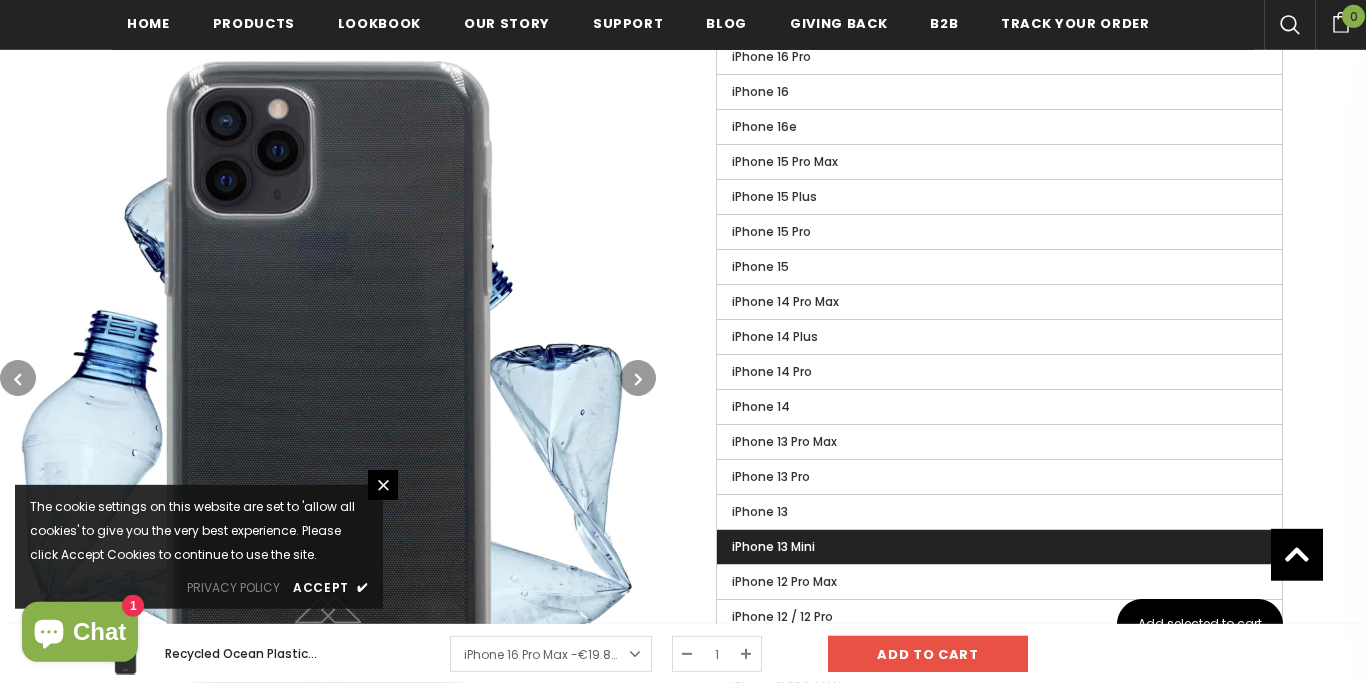 click on "iPhone 13 Mini" at bounding box center (999, 547) 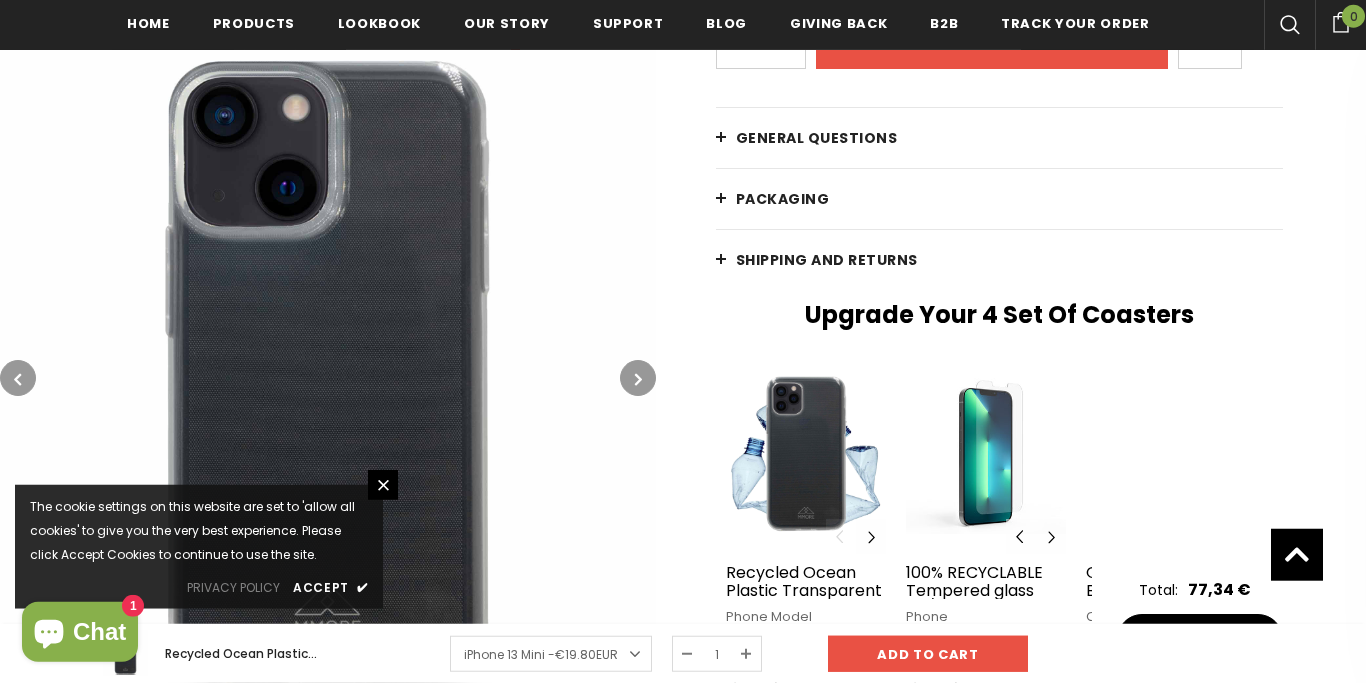 scroll, scrollTop: 633, scrollLeft: 0, axis: vertical 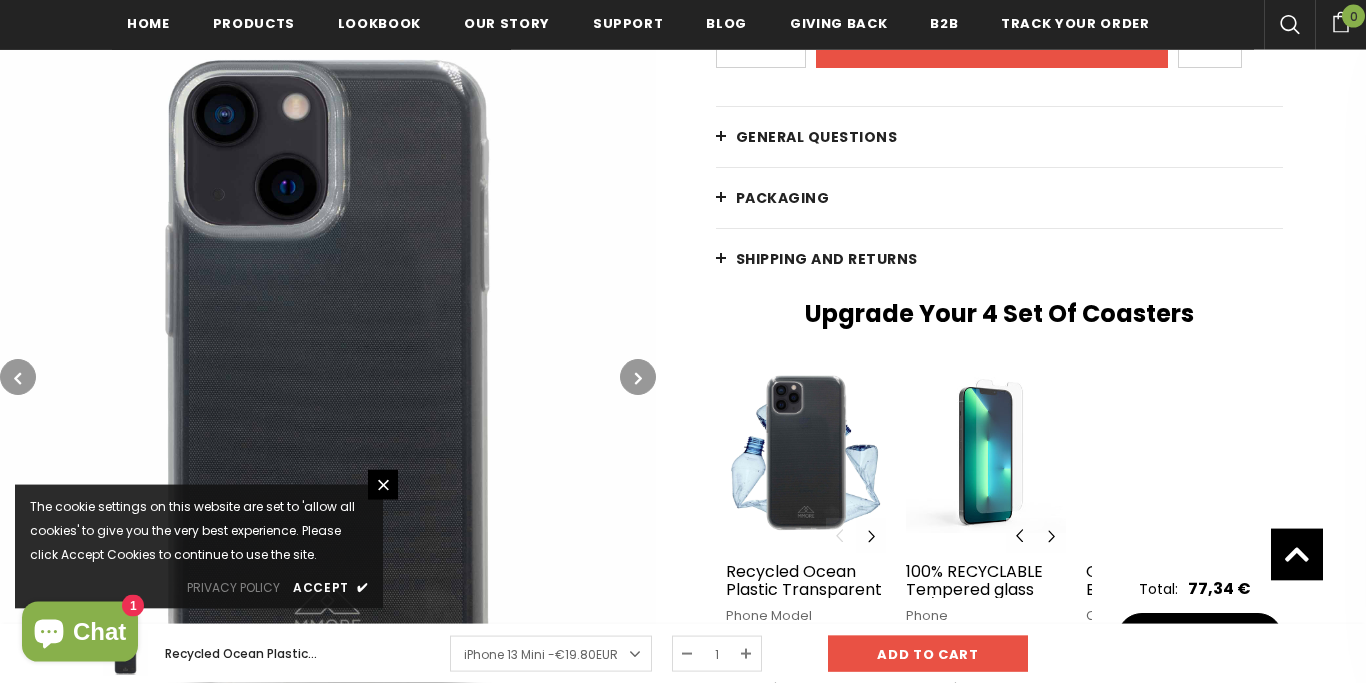 click on "Shipping and returns" at bounding box center (999, 259) 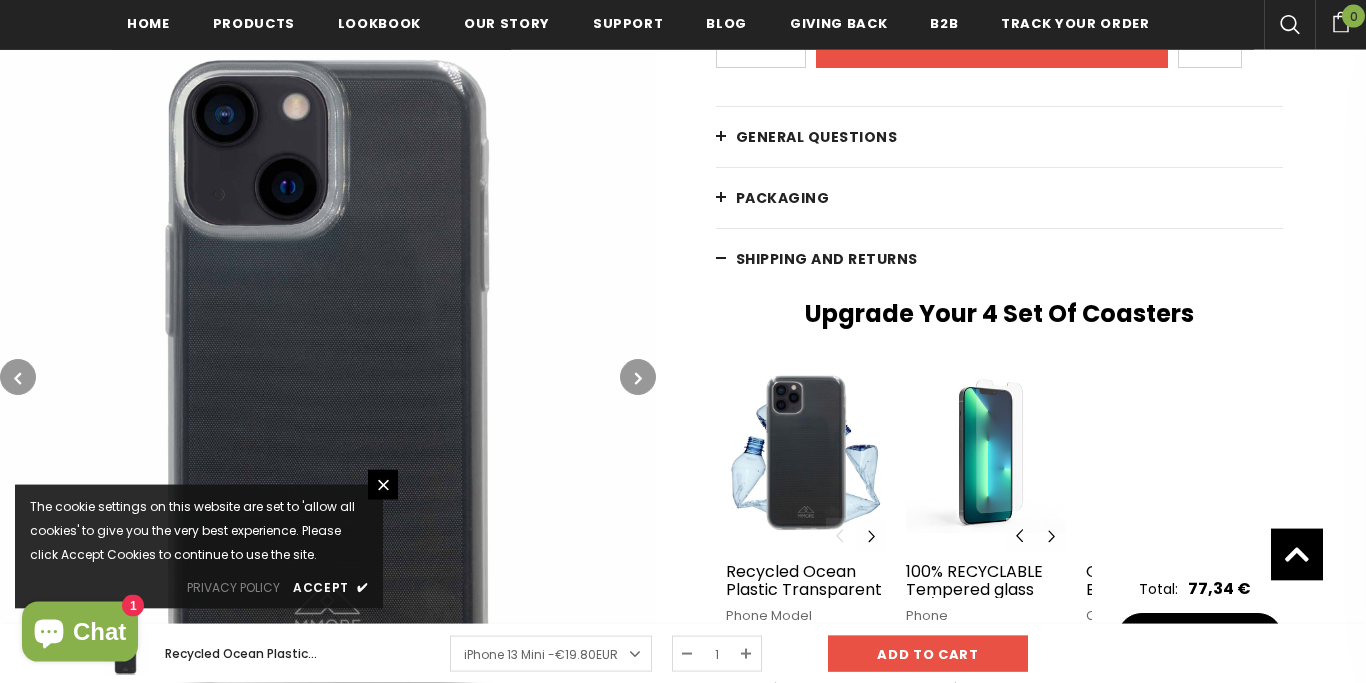 scroll, scrollTop: 652, scrollLeft: 0, axis: vertical 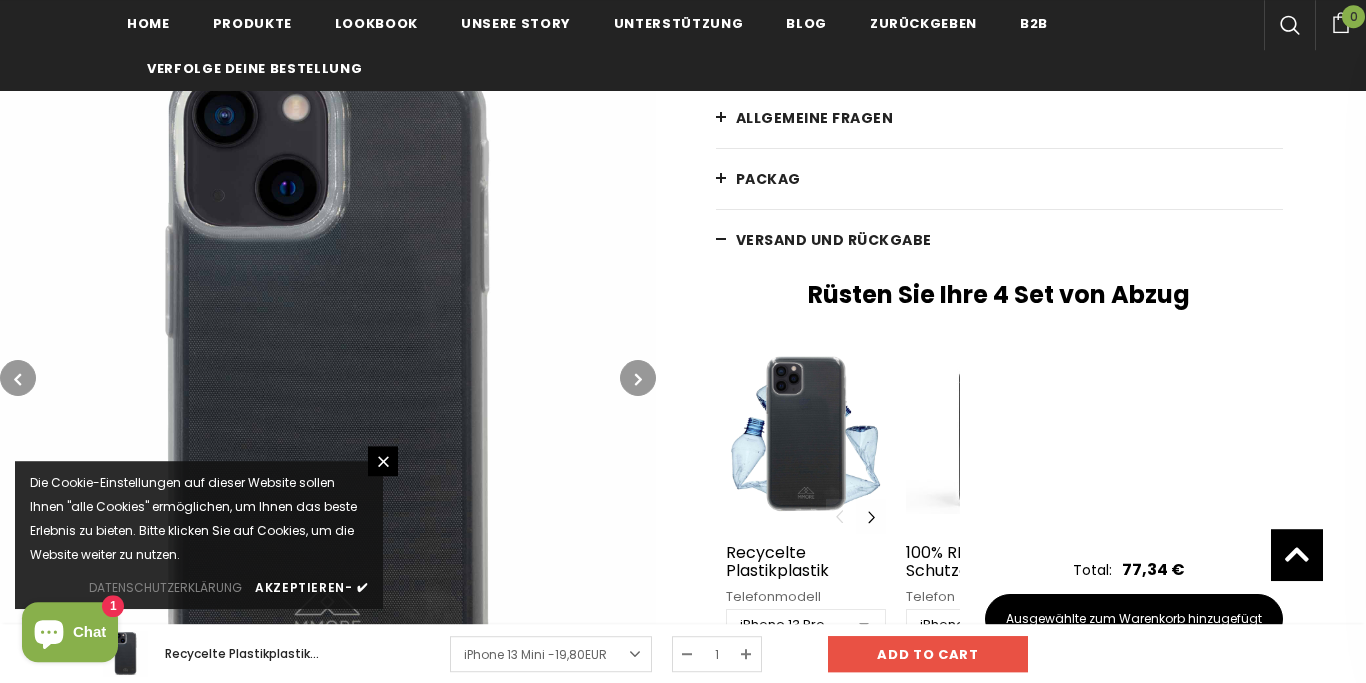 click on "Versand und Rückgabe" at bounding box center (834, 240) 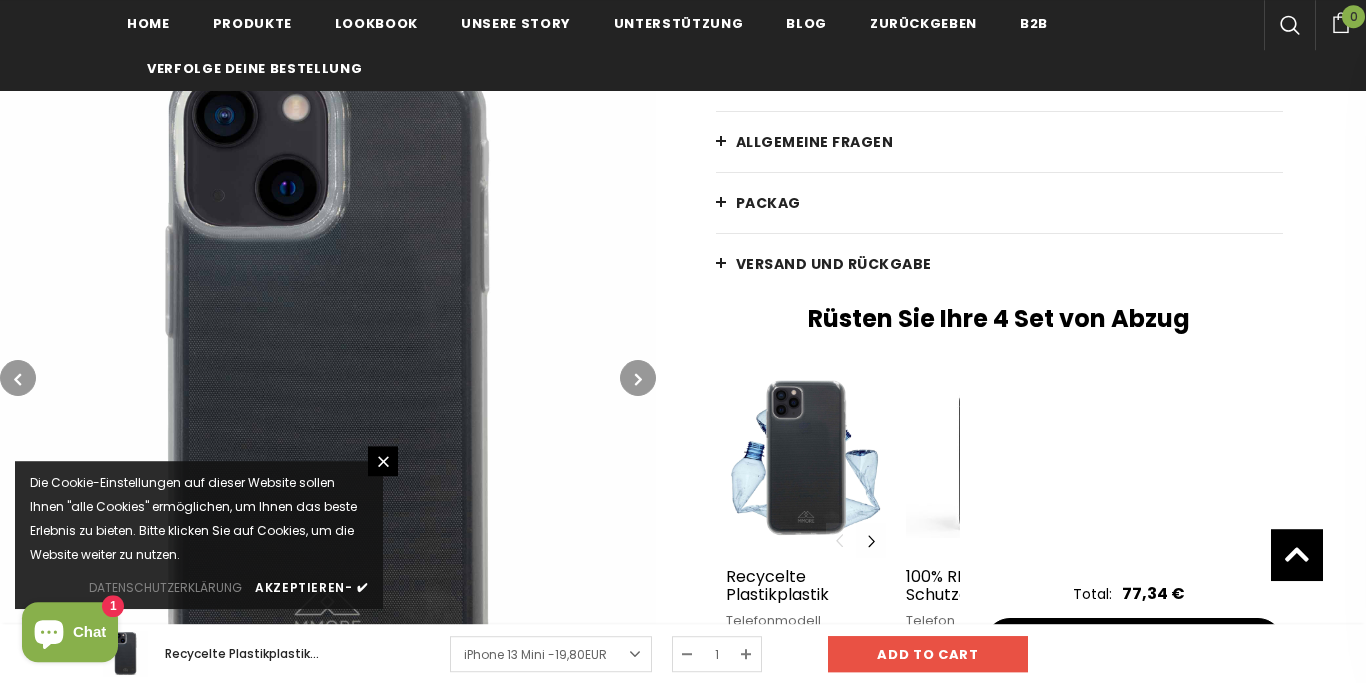 click on "Versand und Rückgabe" at bounding box center (834, 264) 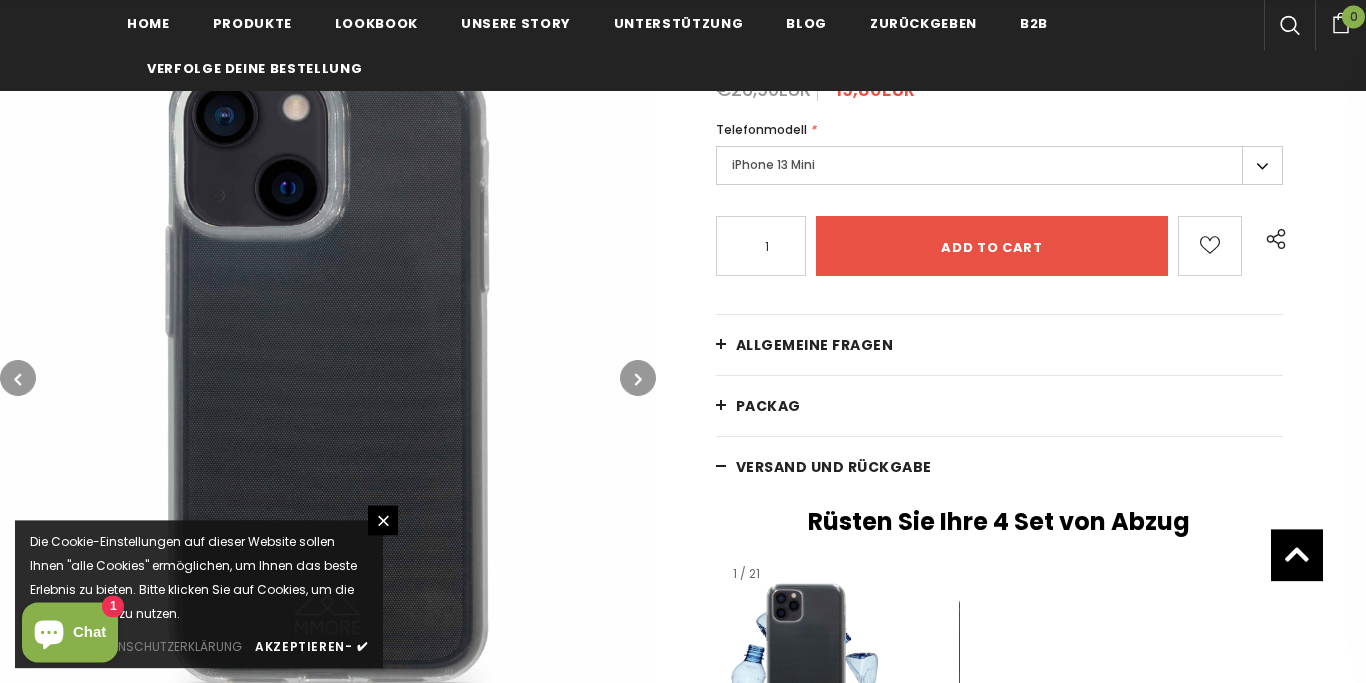 scroll, scrollTop: 488, scrollLeft: 0, axis: vertical 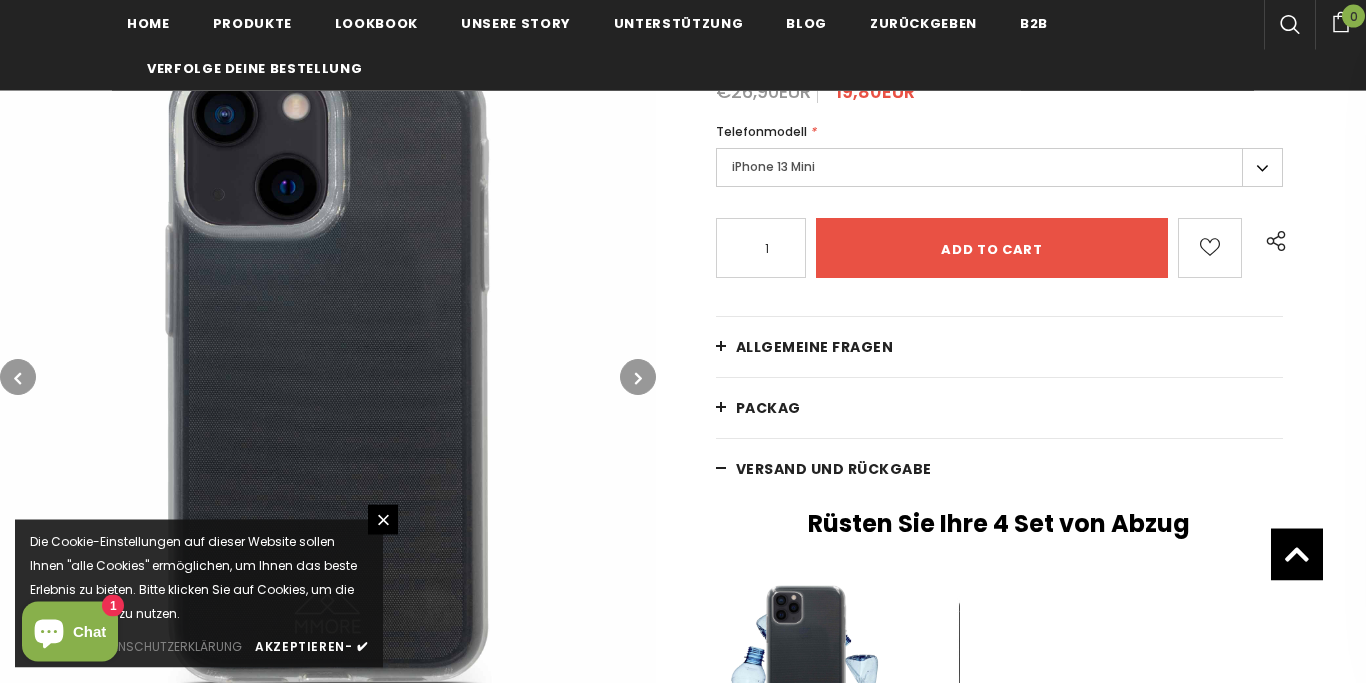 click on "Versand und Rückgabe" at bounding box center [999, 469] 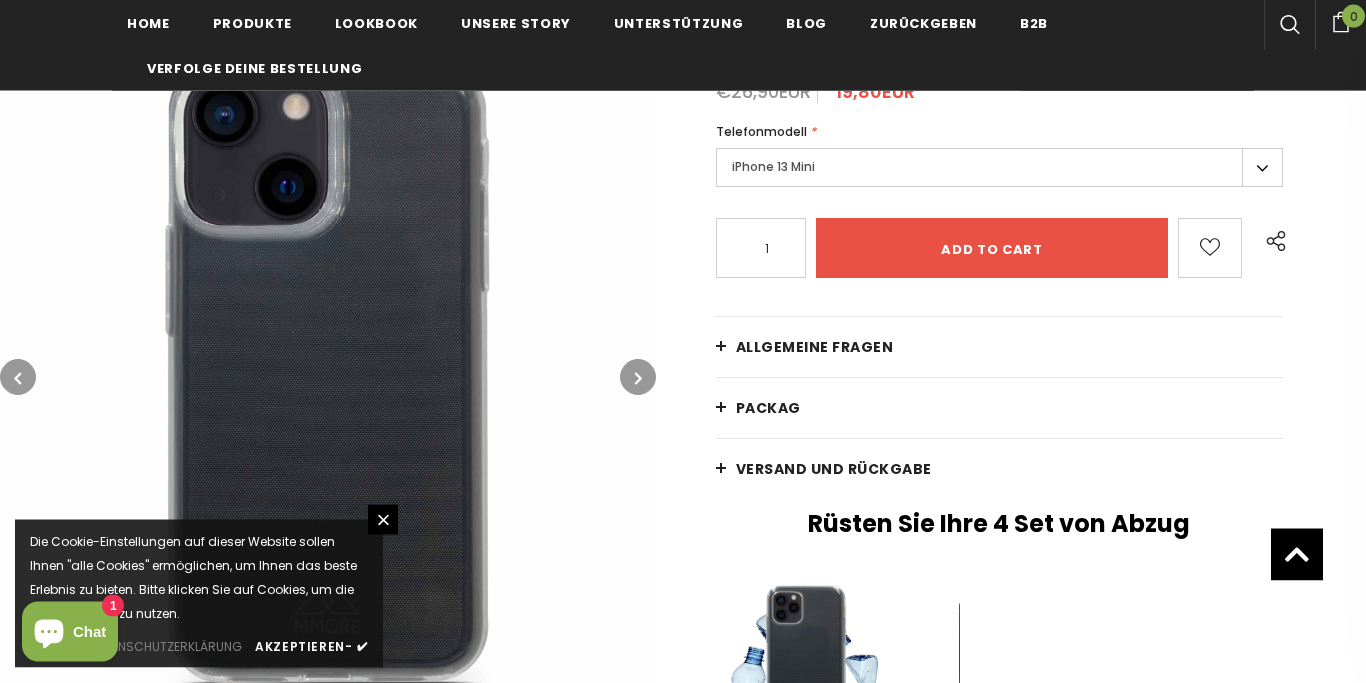 click on "Versand und Rückgabe" at bounding box center [999, 469] 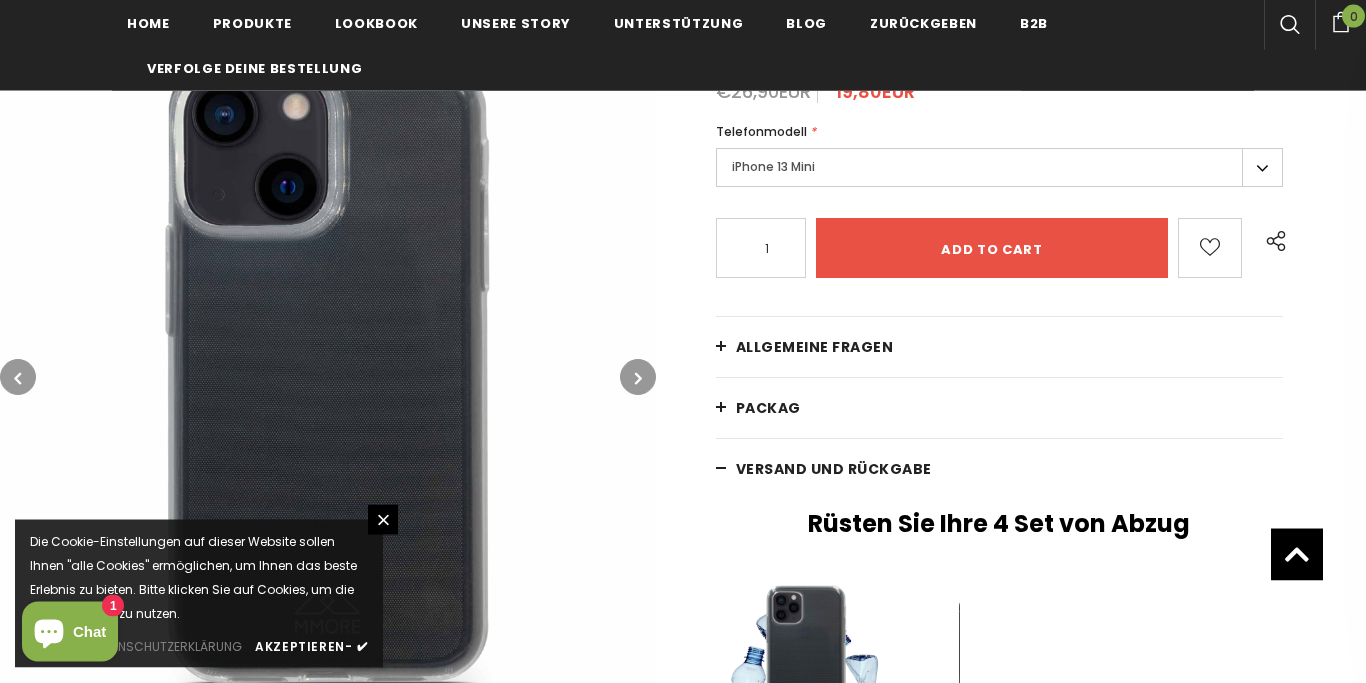 click on "PACKAG" at bounding box center [999, 408] 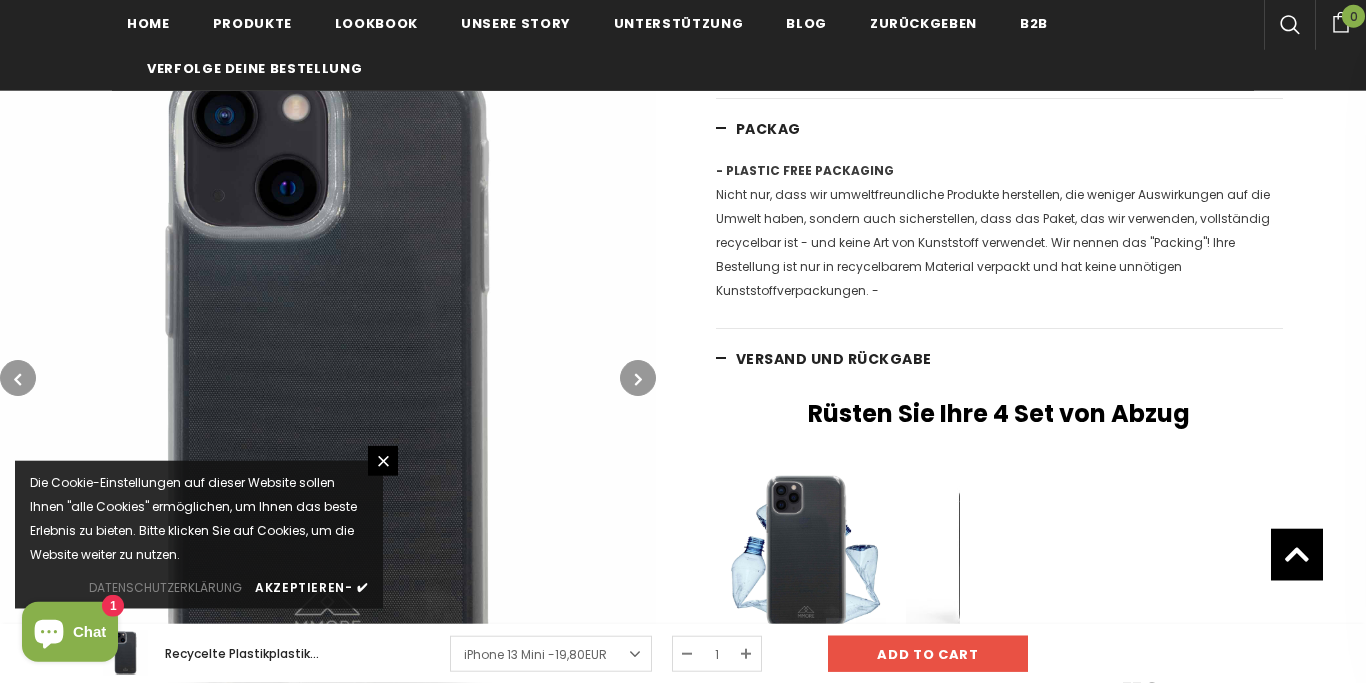 scroll, scrollTop: 768, scrollLeft: 0, axis: vertical 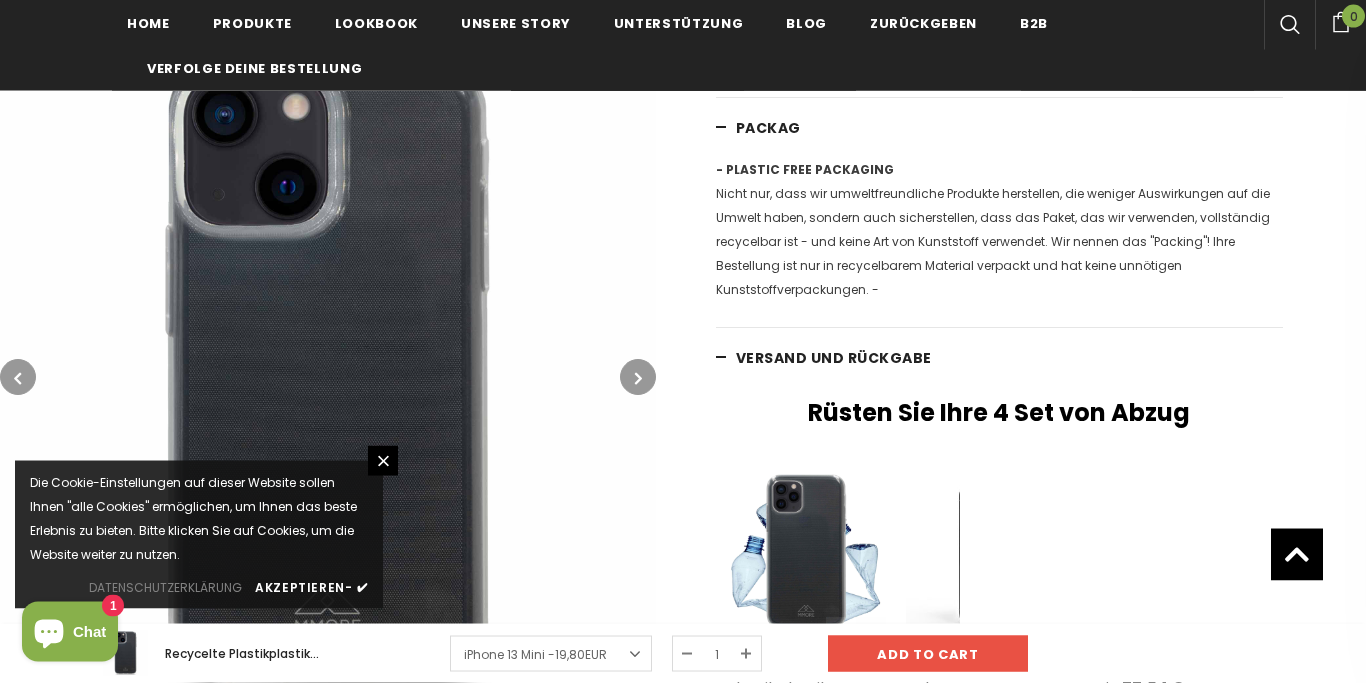 click on "Versand und Rückgabe" at bounding box center [999, 358] 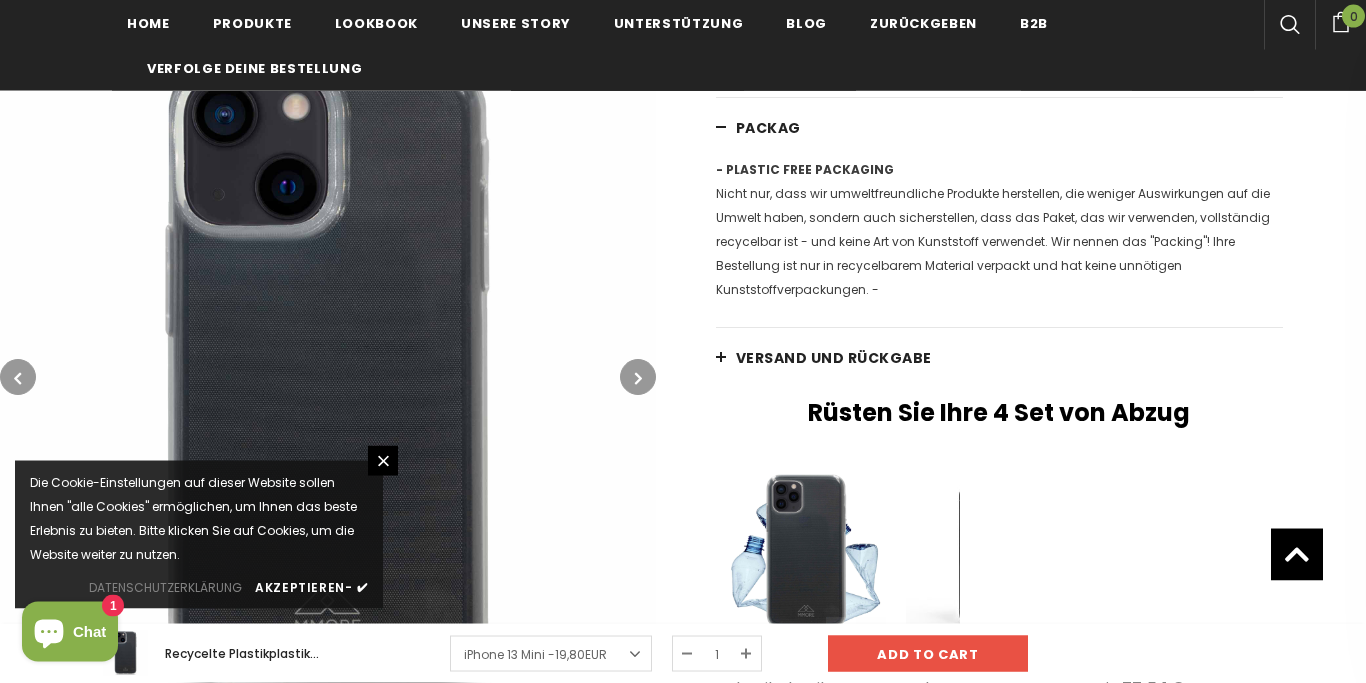 scroll, scrollTop: 660, scrollLeft: 0, axis: vertical 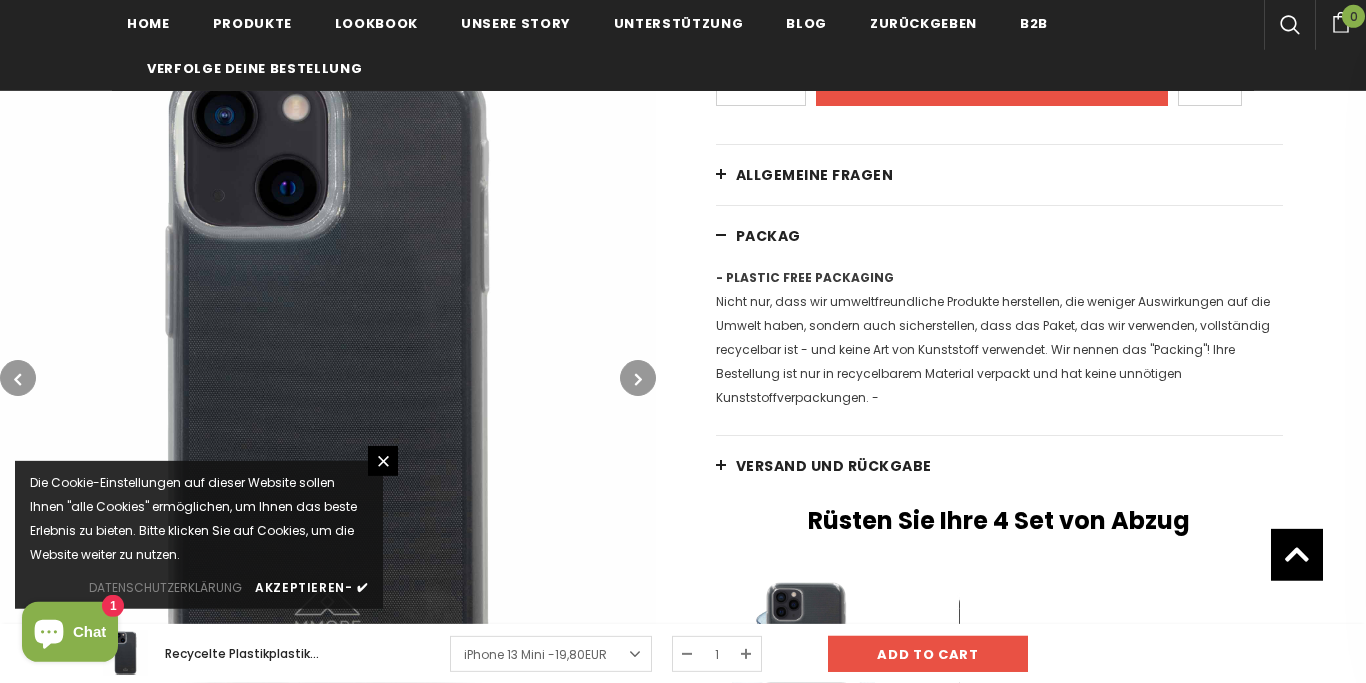 click on "Allgemeine Fragen" at bounding box center (999, 175) 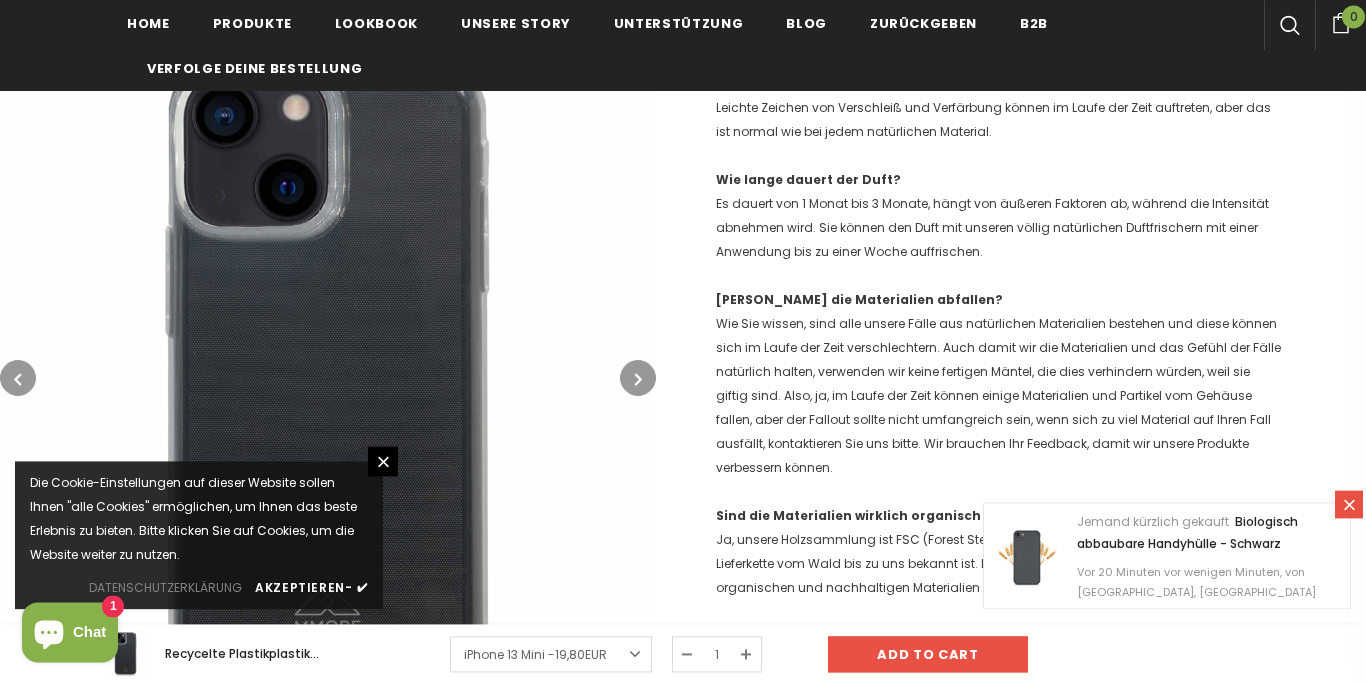 scroll, scrollTop: 1061, scrollLeft: 0, axis: vertical 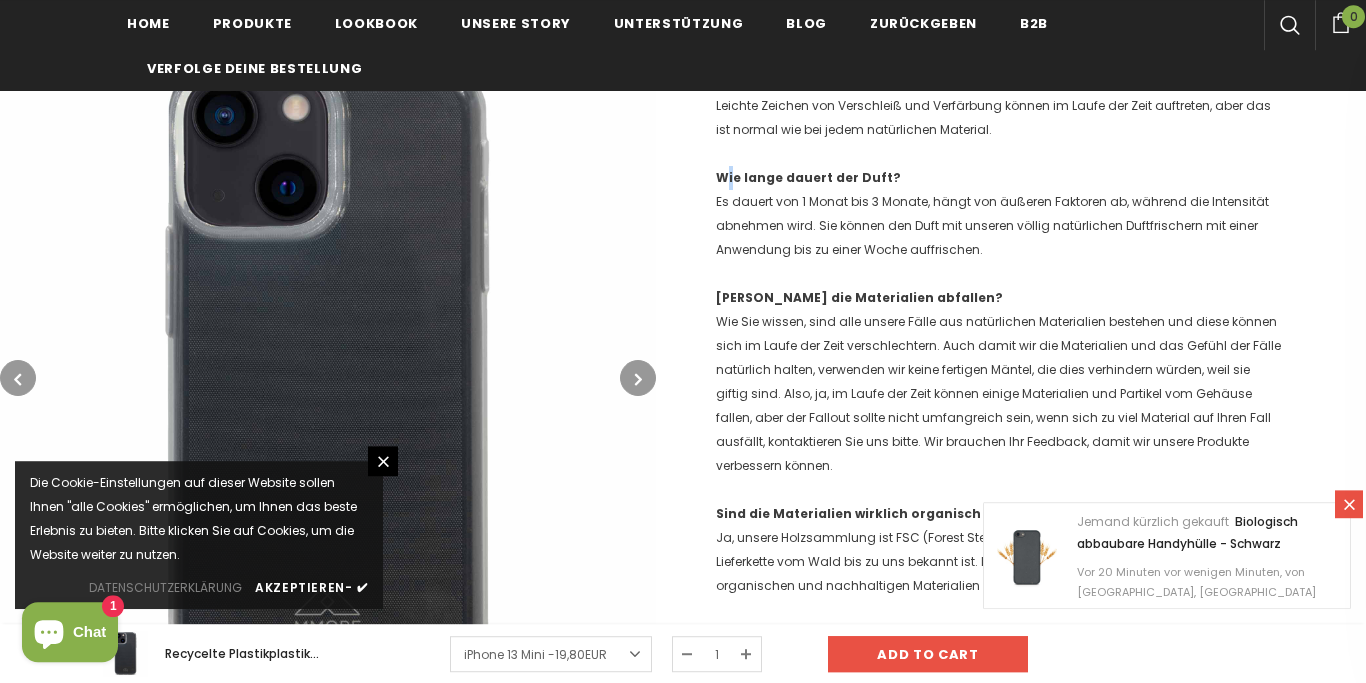 drag, startPoint x: 723, startPoint y: 147, endPoint x: 732, endPoint y: 157, distance: 13.453624 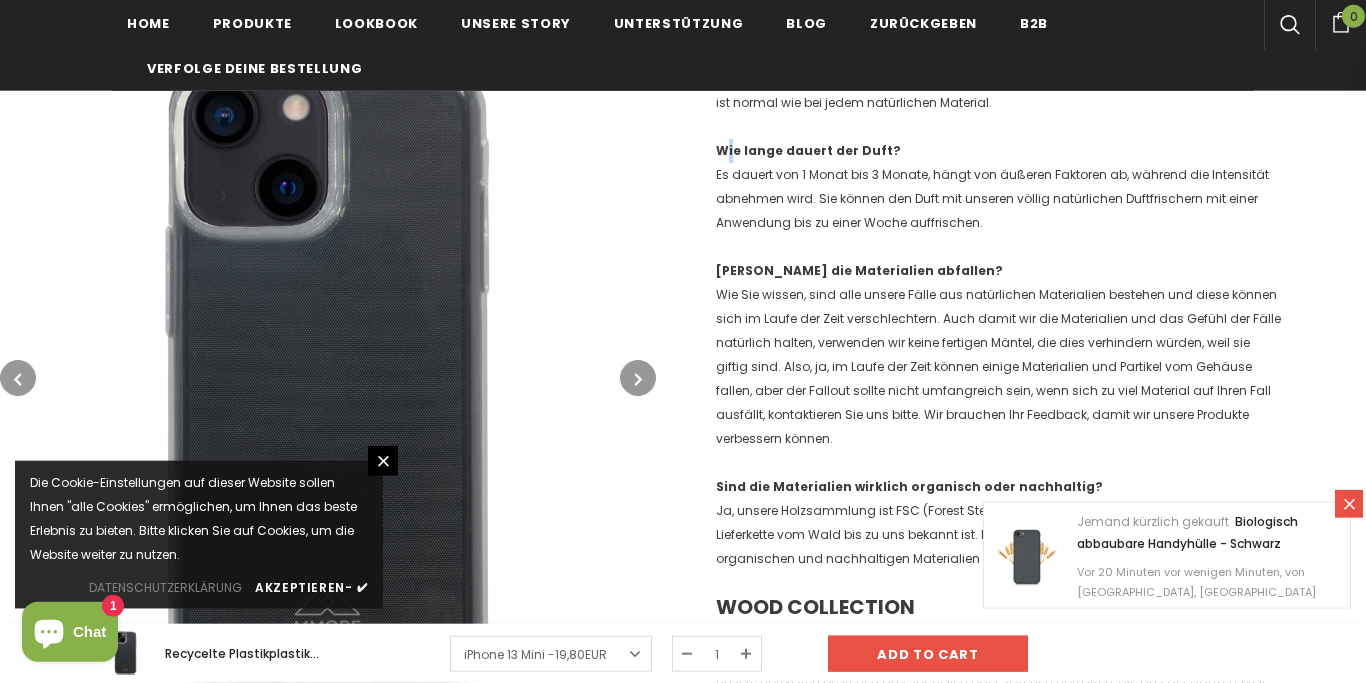 scroll, scrollTop: 979, scrollLeft: 0, axis: vertical 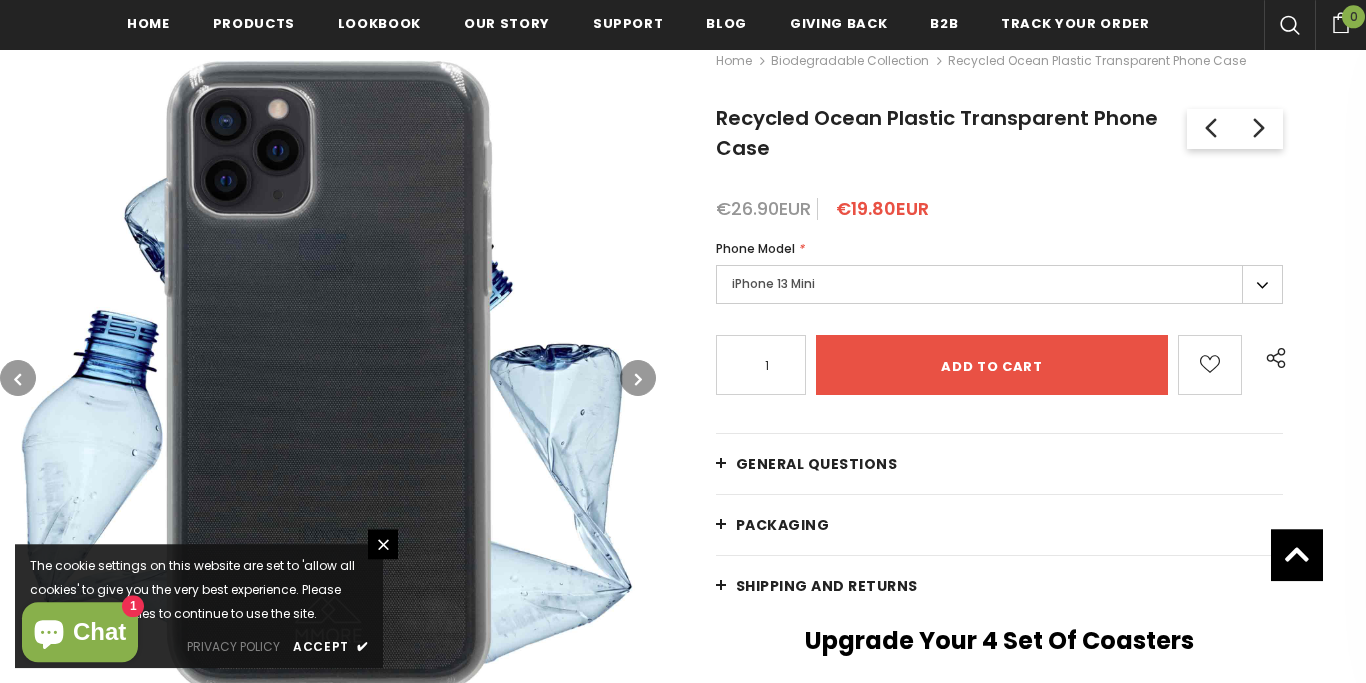 click on "General Questions" at bounding box center [999, 464] 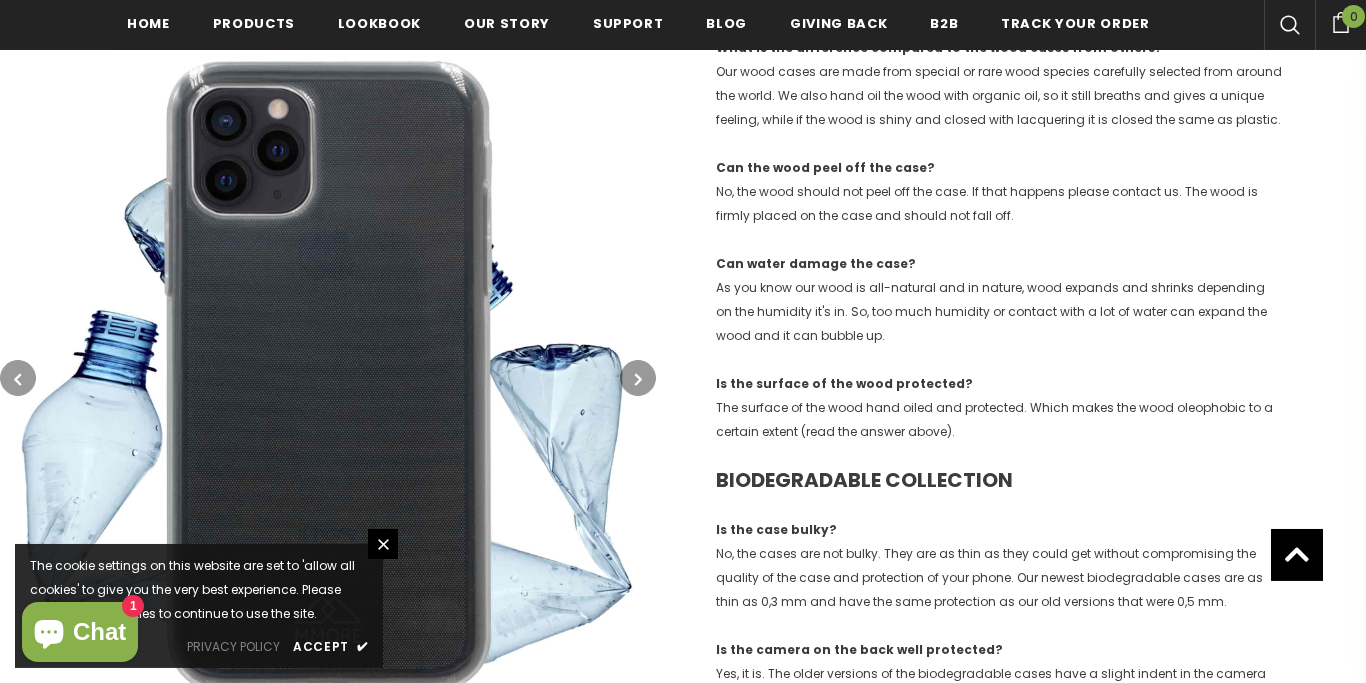 scroll, scrollTop: 0, scrollLeft: 0, axis: both 